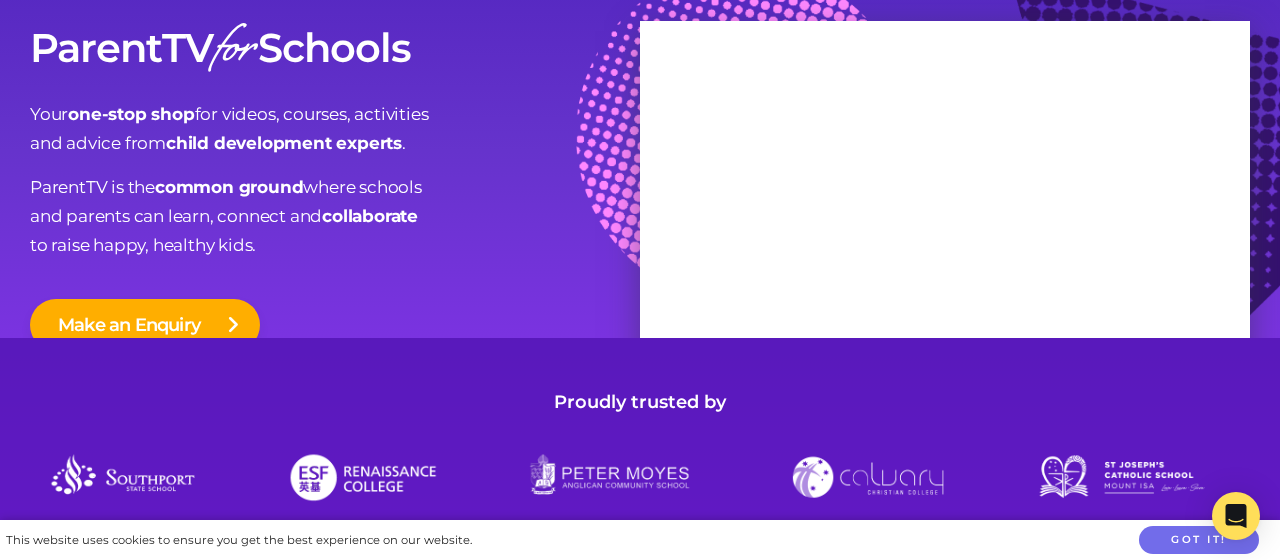 scroll, scrollTop: 0, scrollLeft: 0, axis: both 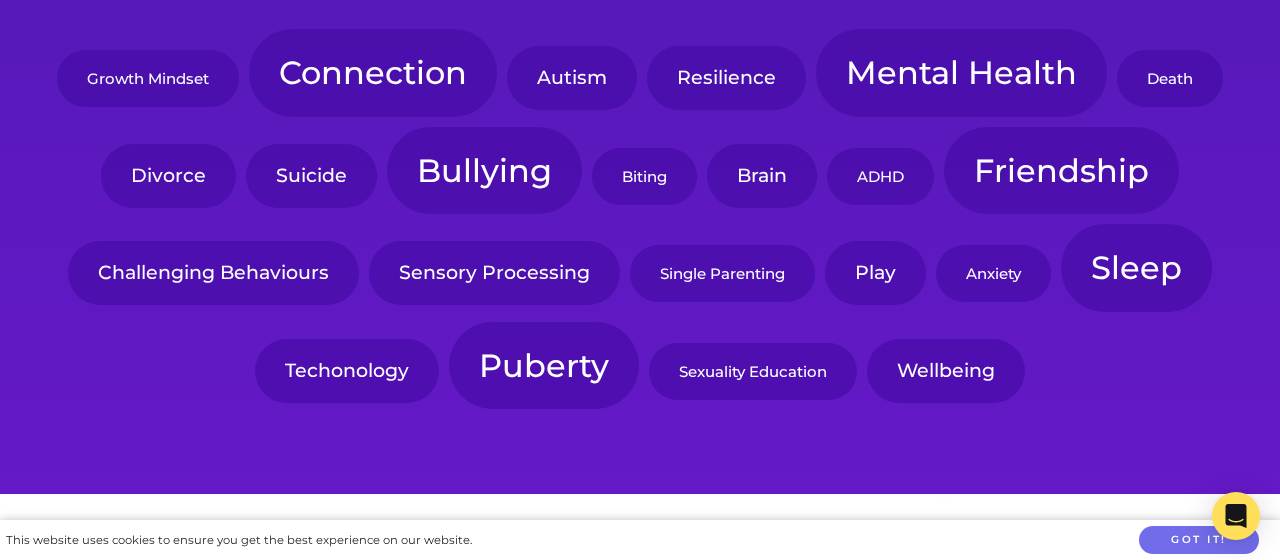 click on "Growth Mindset" at bounding box center (148, 78) 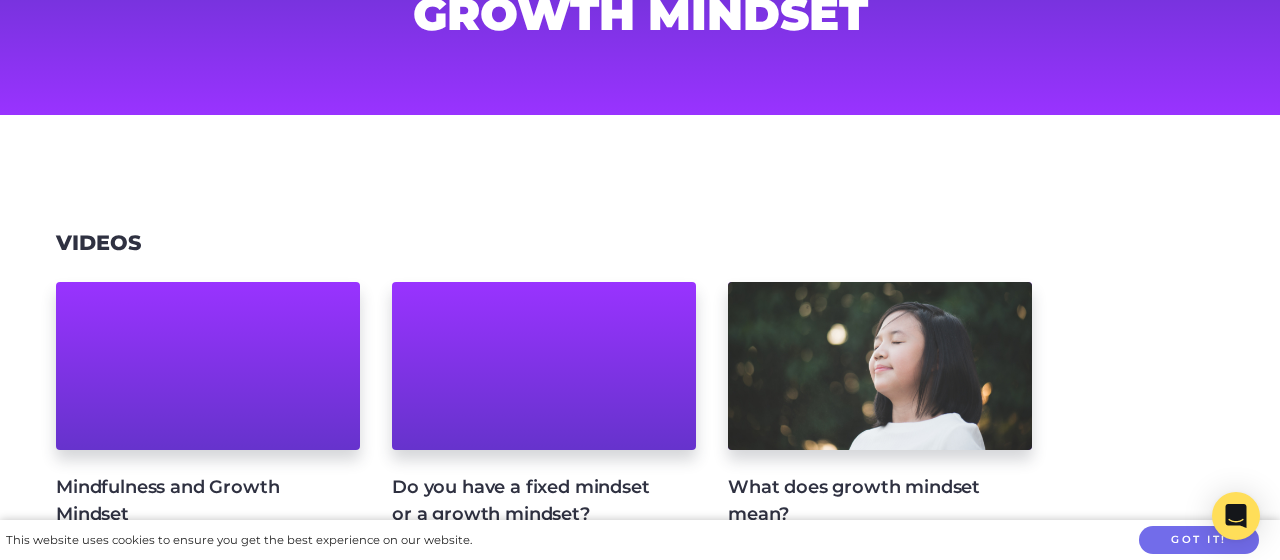 scroll, scrollTop: 0, scrollLeft: 0, axis: both 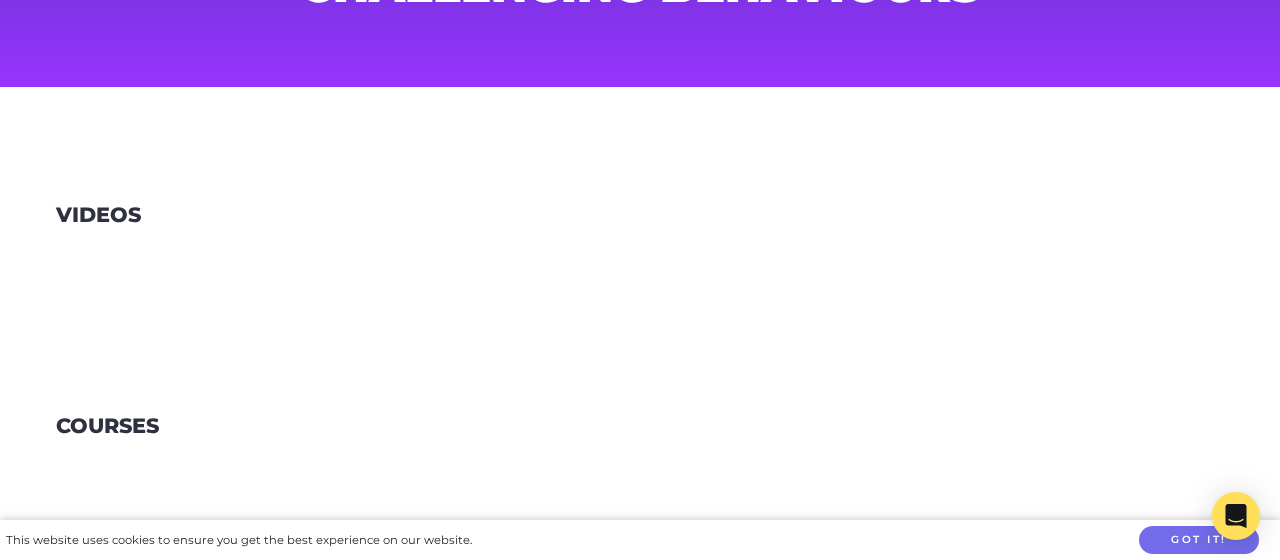 click at bounding box center [640, 258] 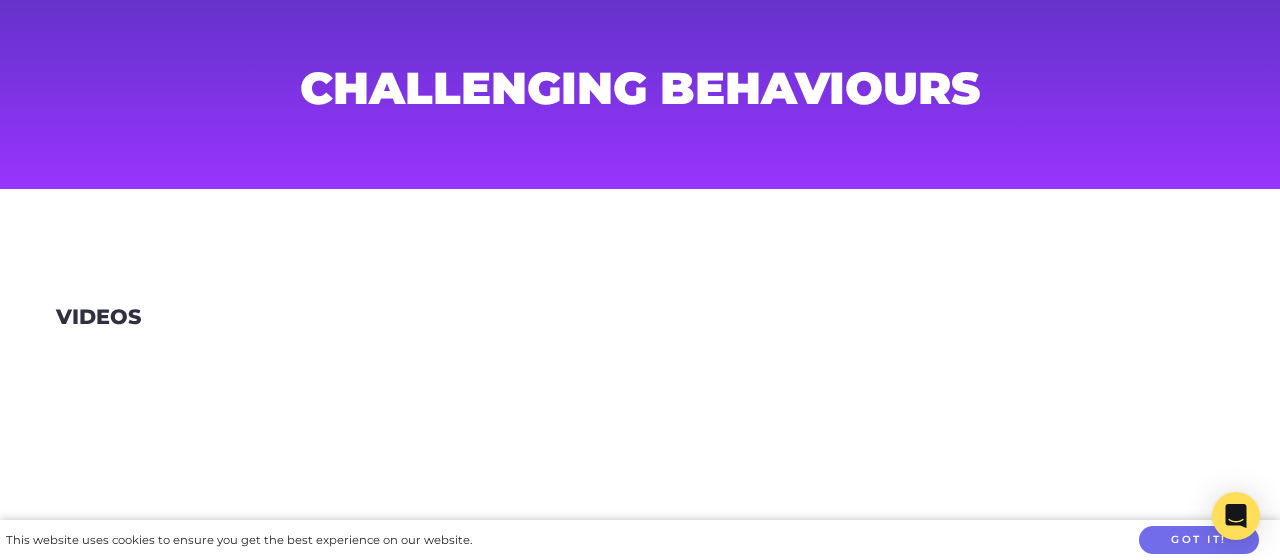 scroll, scrollTop: 0, scrollLeft: 0, axis: both 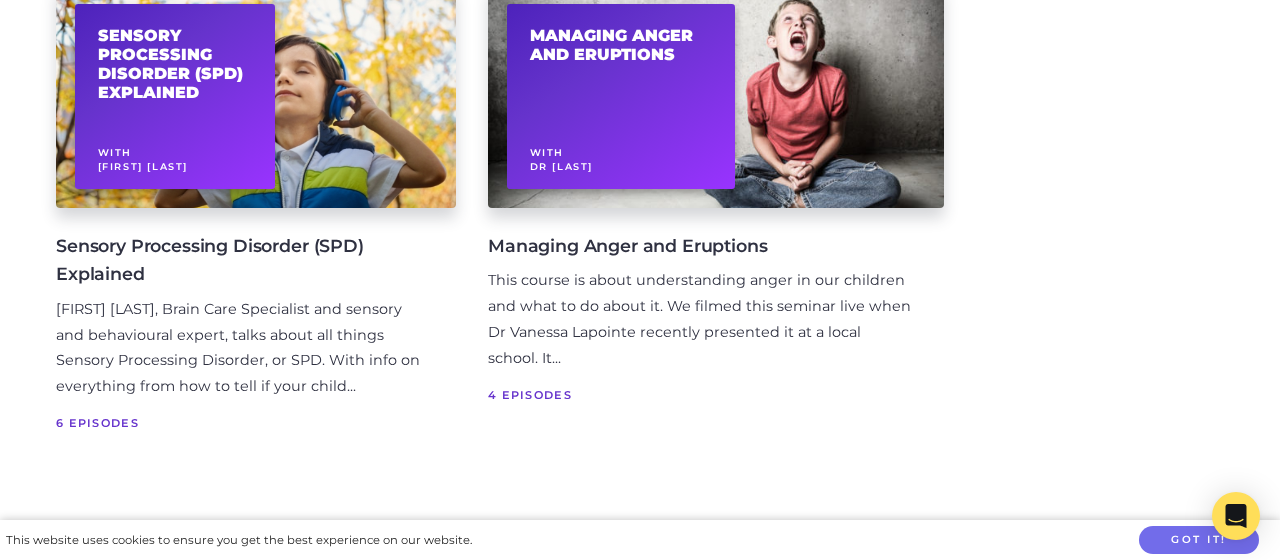 click on "4 Episodes" at bounding box center [700, 395] 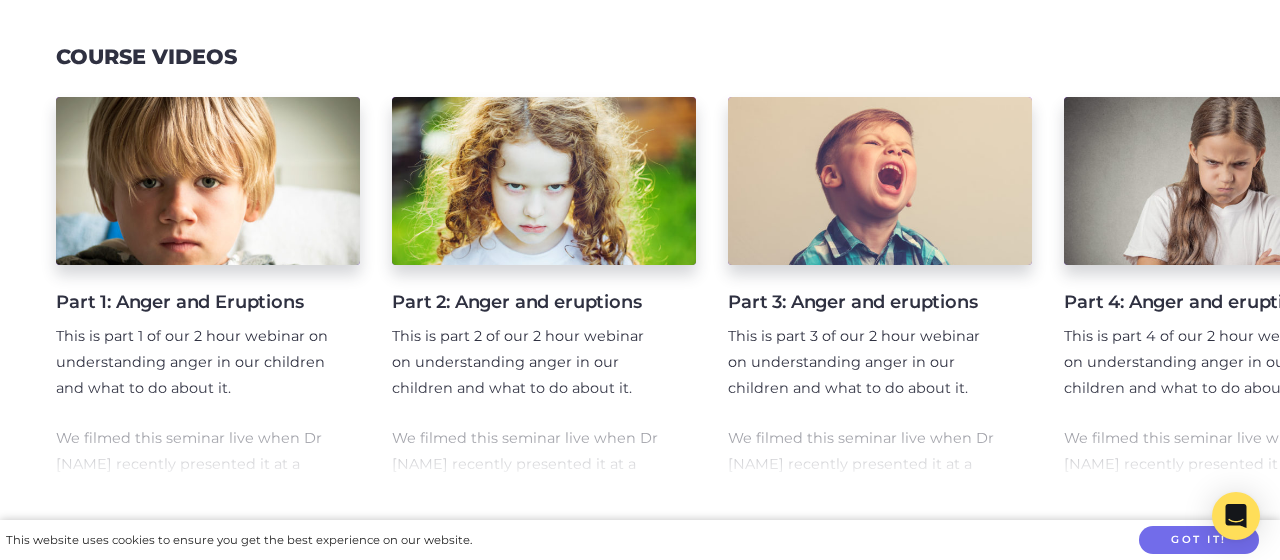 scroll, scrollTop: 0, scrollLeft: 0, axis: both 